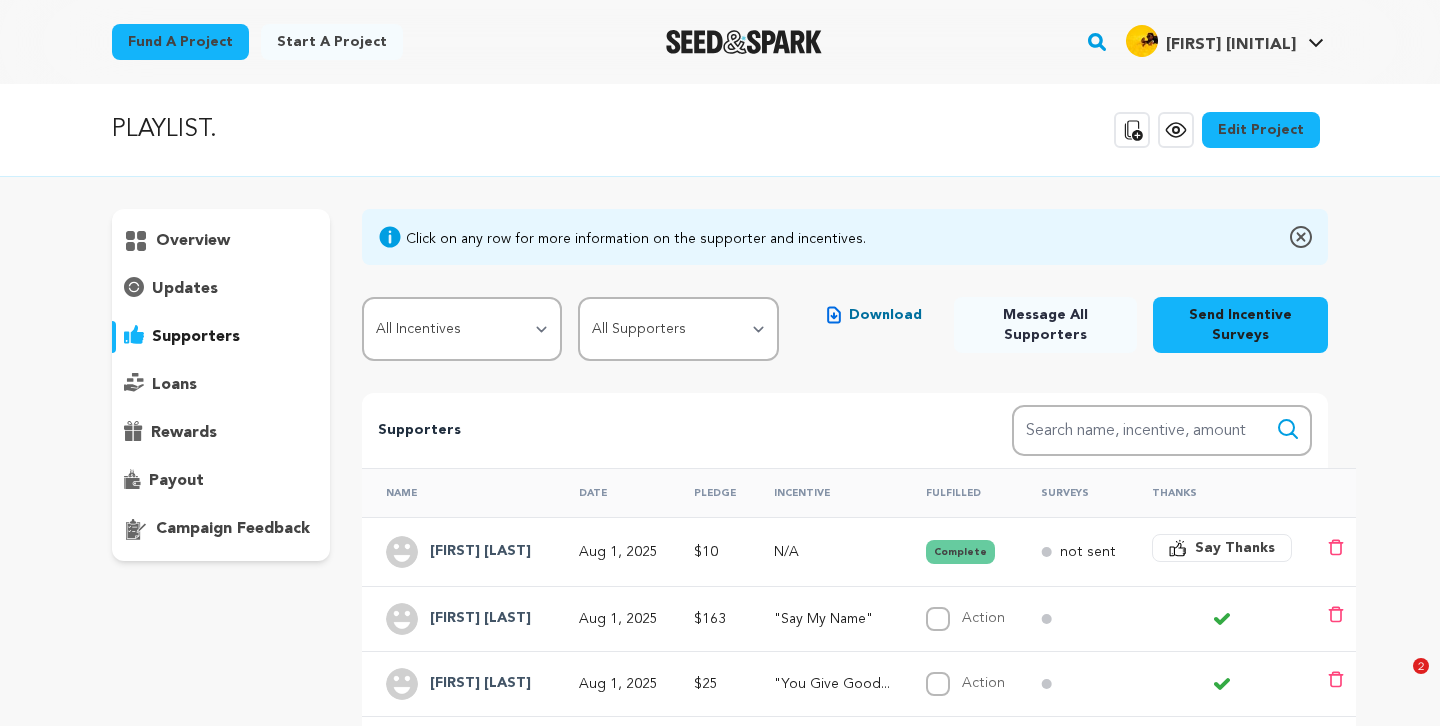 scroll, scrollTop: 0, scrollLeft: 0, axis: both 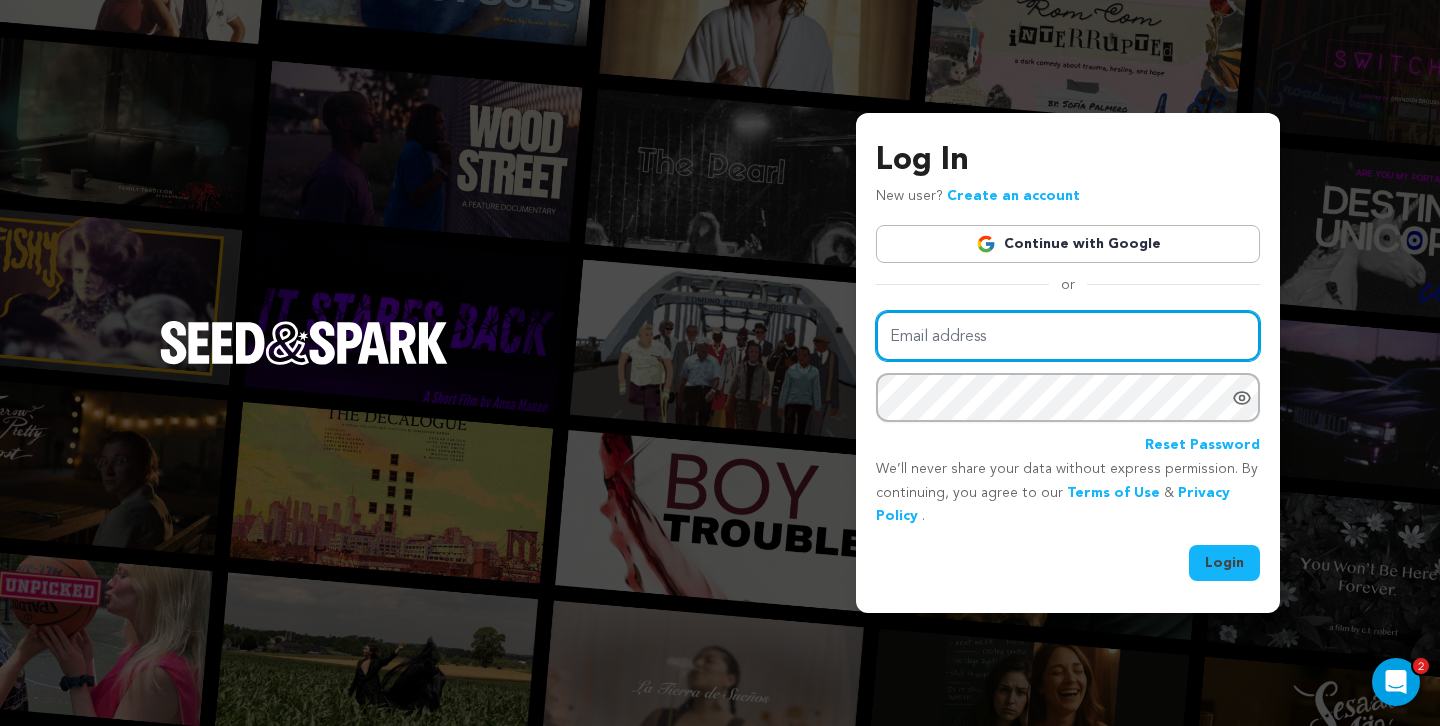 click on "Email address" at bounding box center (1068, 336) 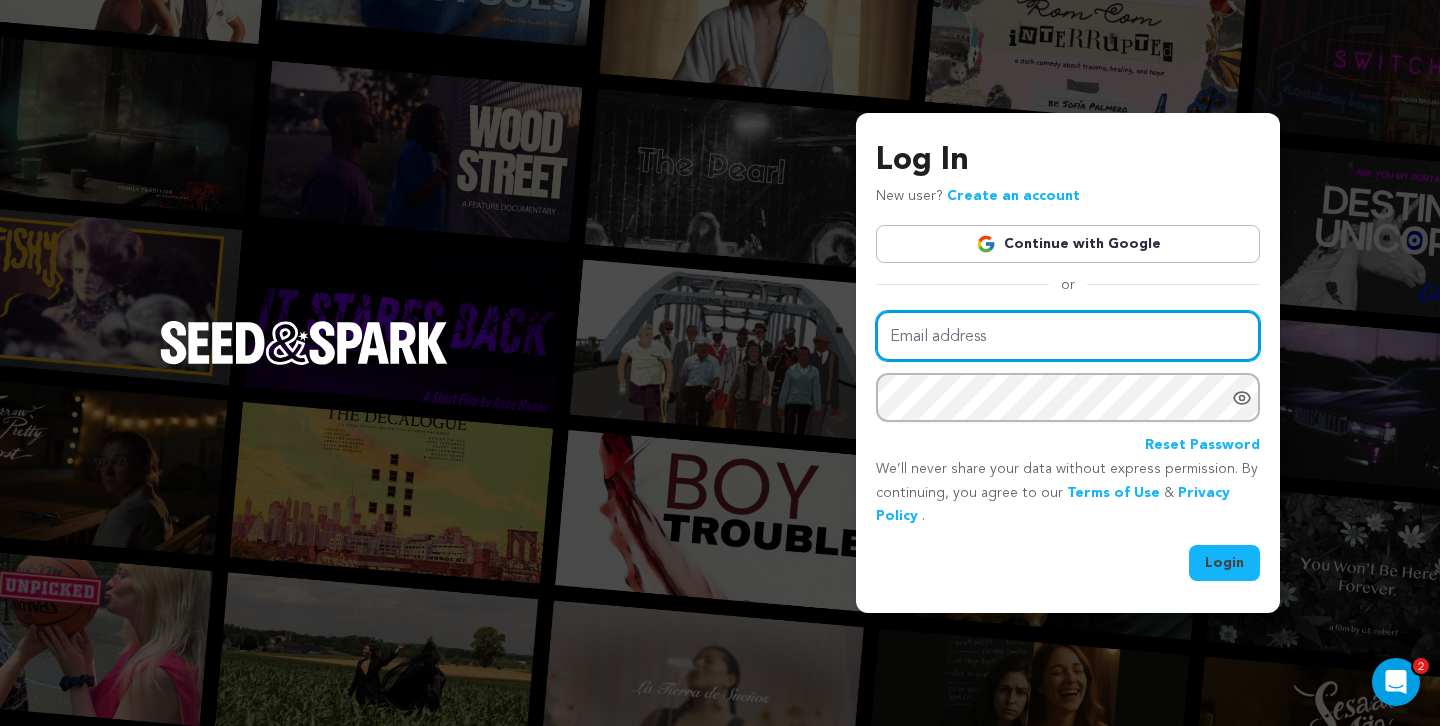 type on "tarynpeters24@gmail.com" 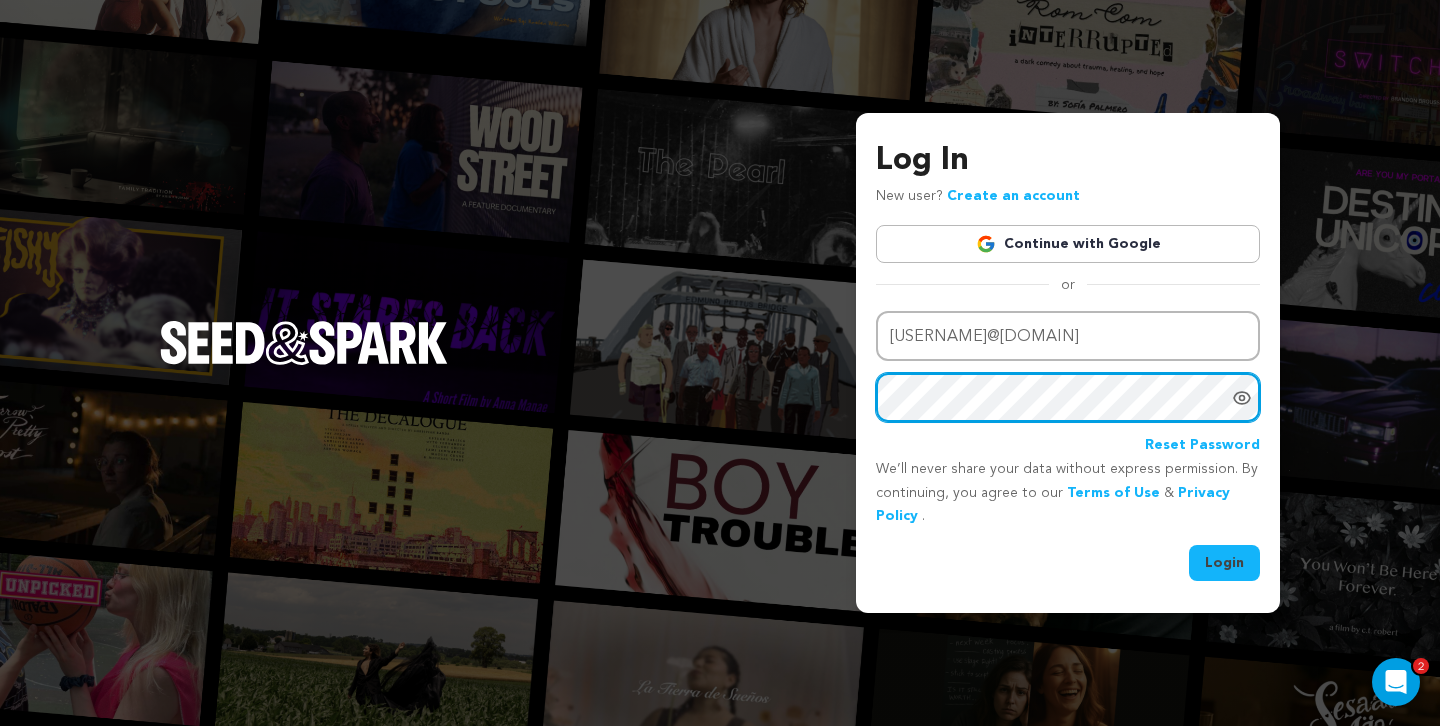click on "Login" at bounding box center [1224, 563] 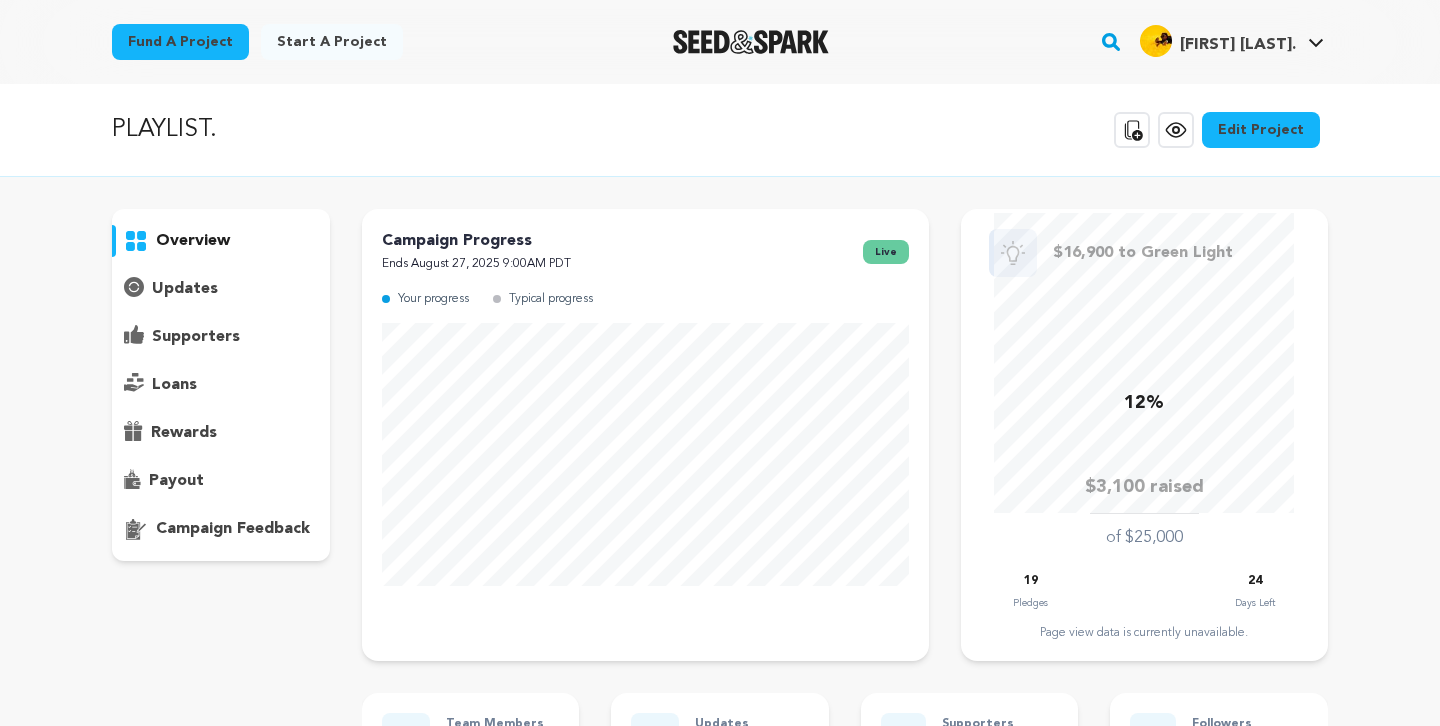 scroll, scrollTop: 0, scrollLeft: 0, axis: both 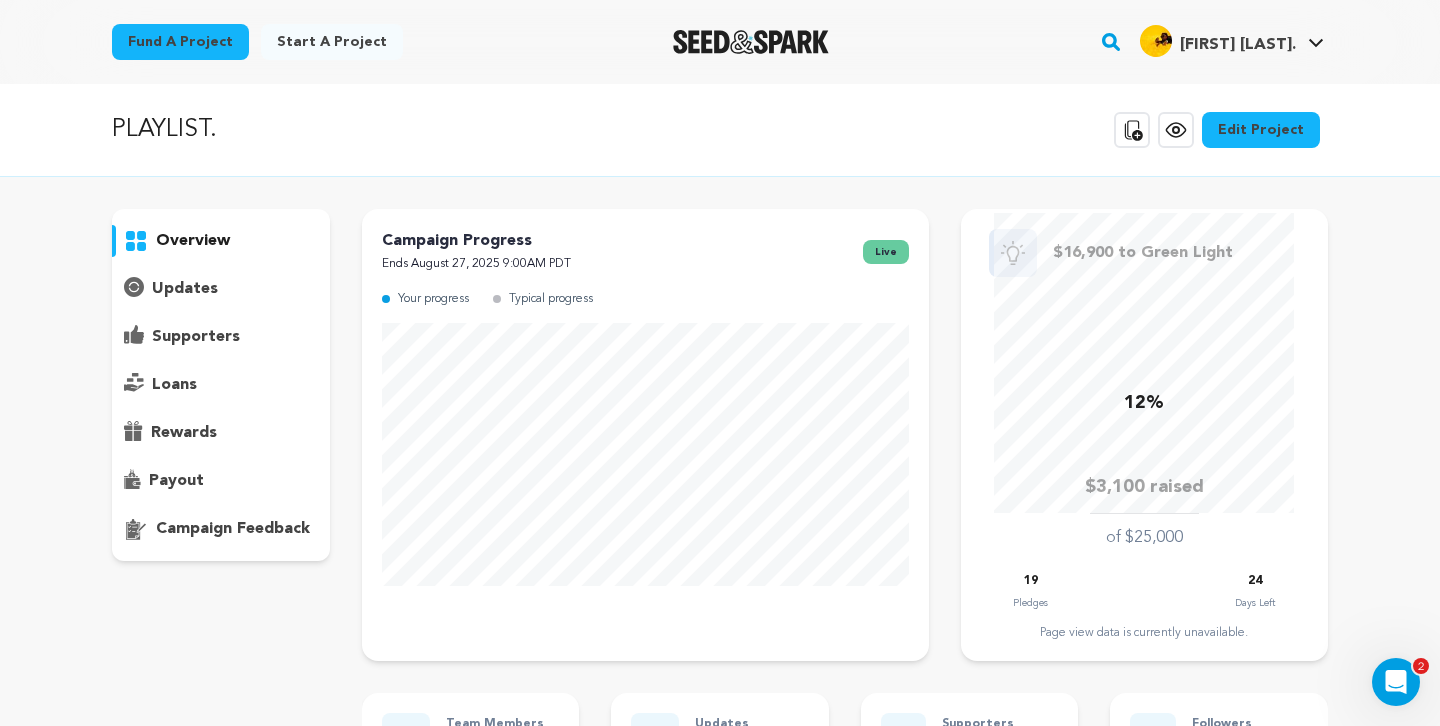 click on "supporters" at bounding box center [196, 337] 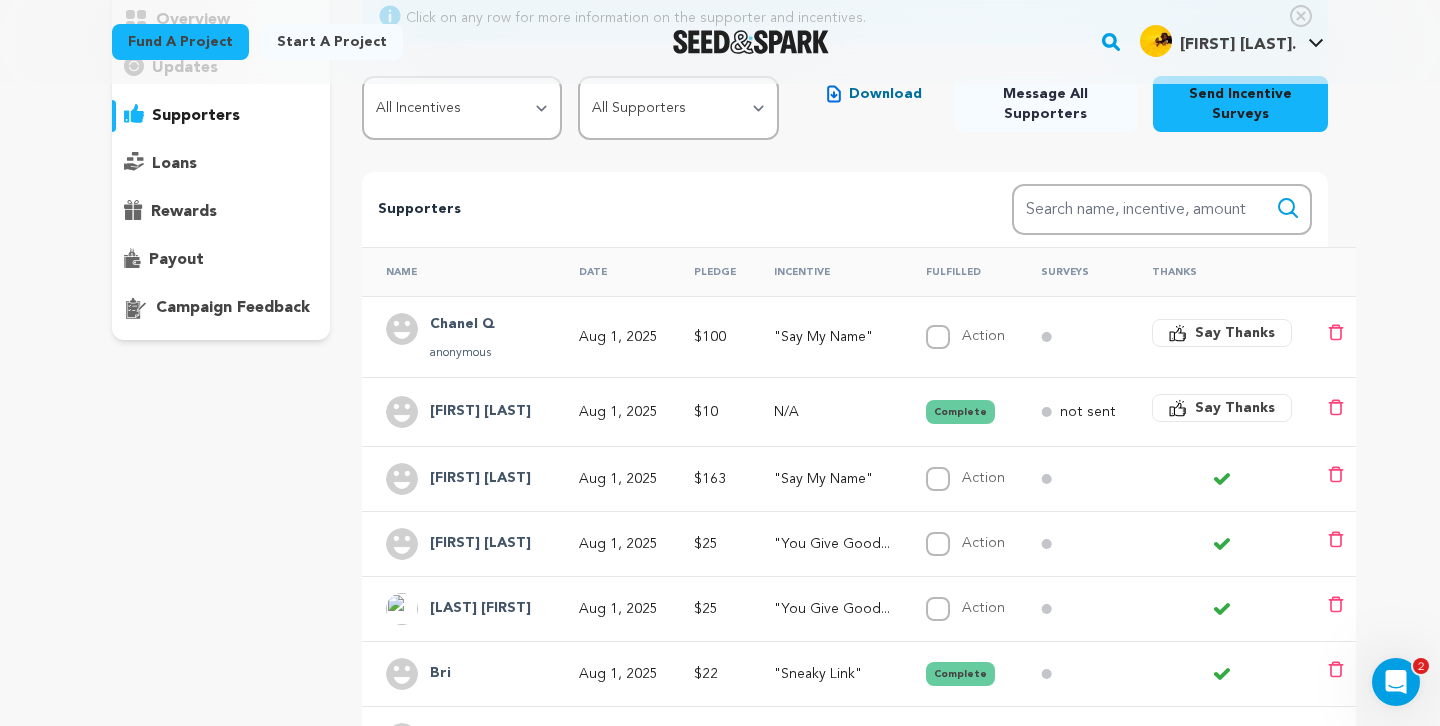 scroll, scrollTop: 231, scrollLeft: 0, axis: vertical 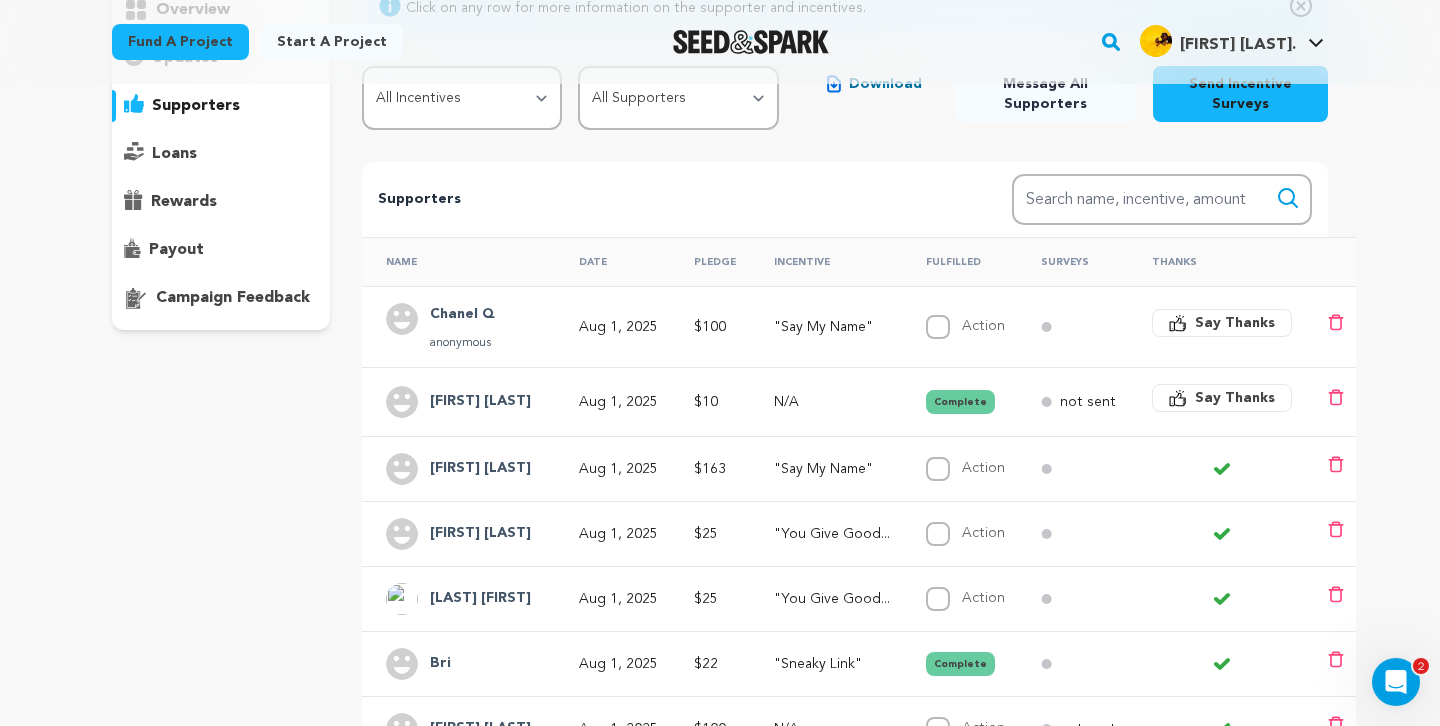 click on "Chanel Q" at bounding box center (462, 315) 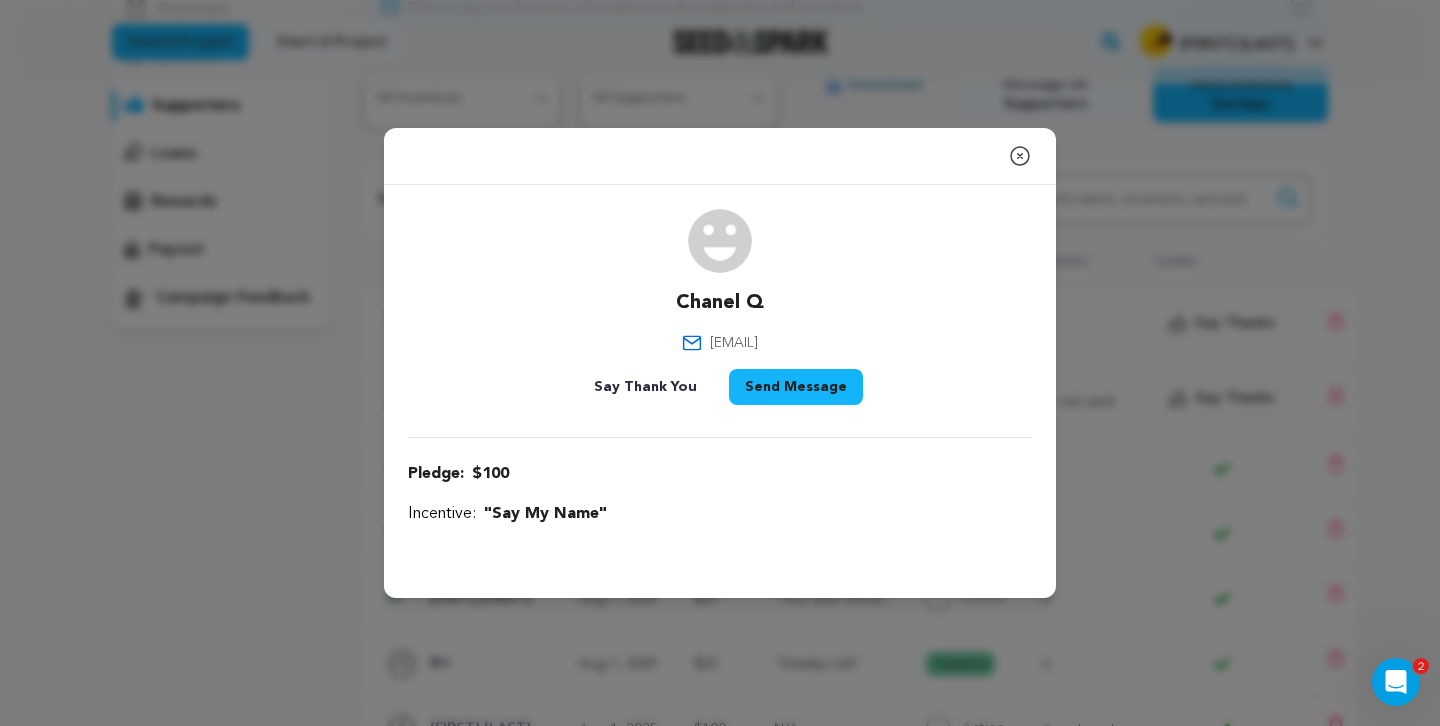 click 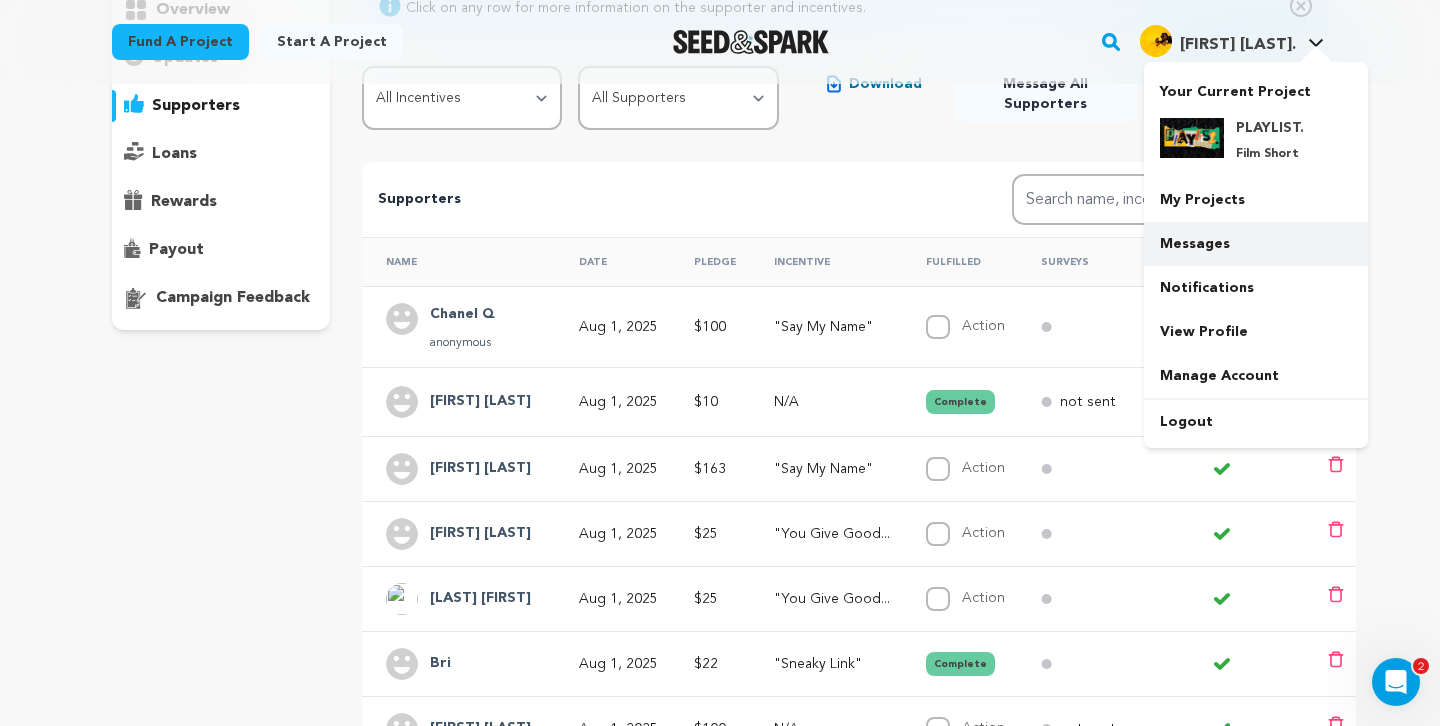 click on "Messages" at bounding box center [1256, 244] 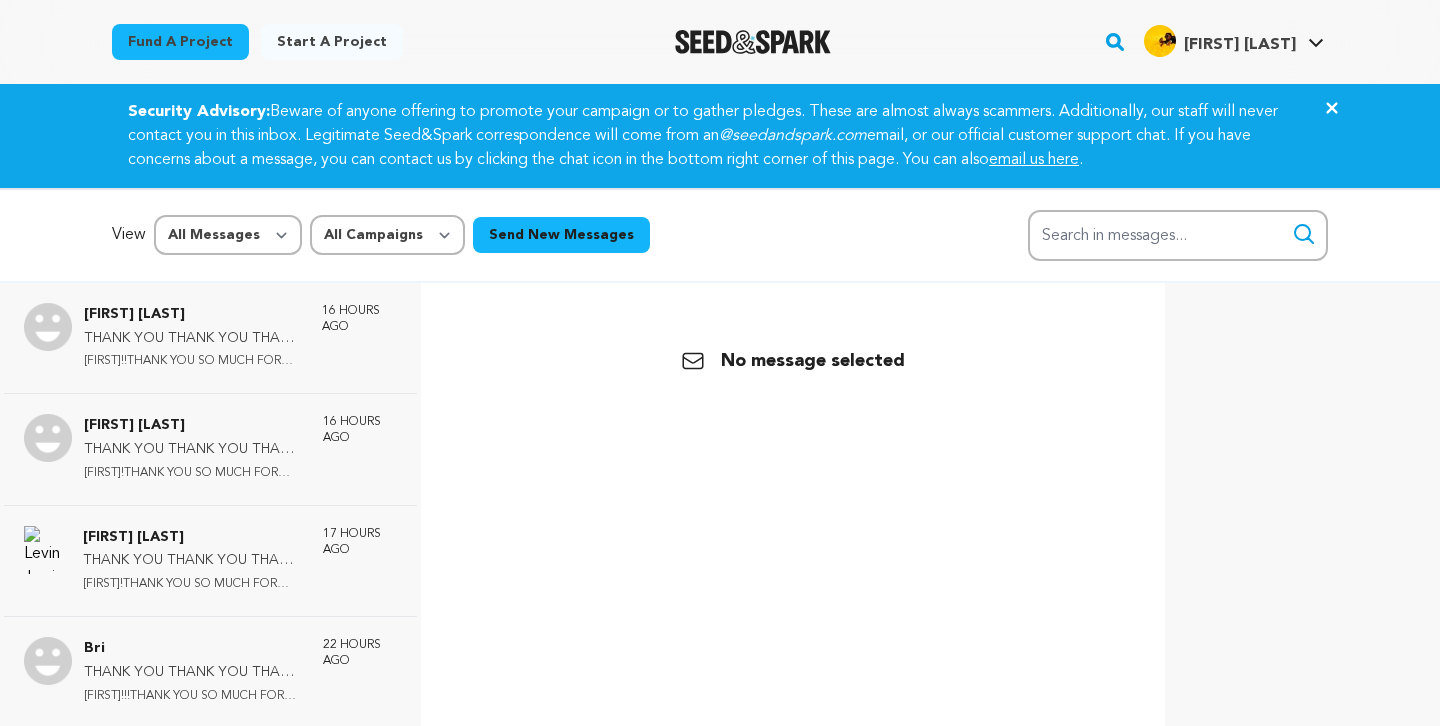 scroll, scrollTop: 0, scrollLeft: 0, axis: both 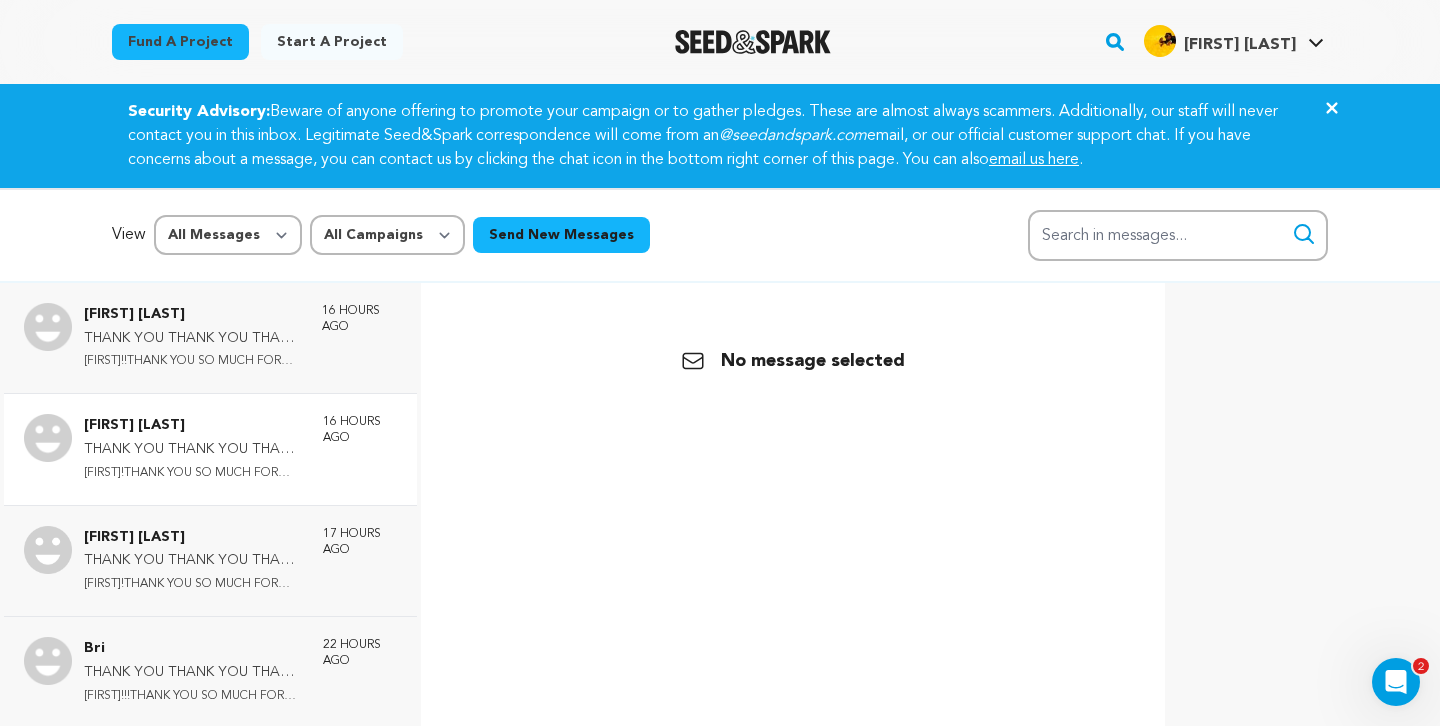 click on "[FIRST] [LAST]" at bounding box center (193, 426) 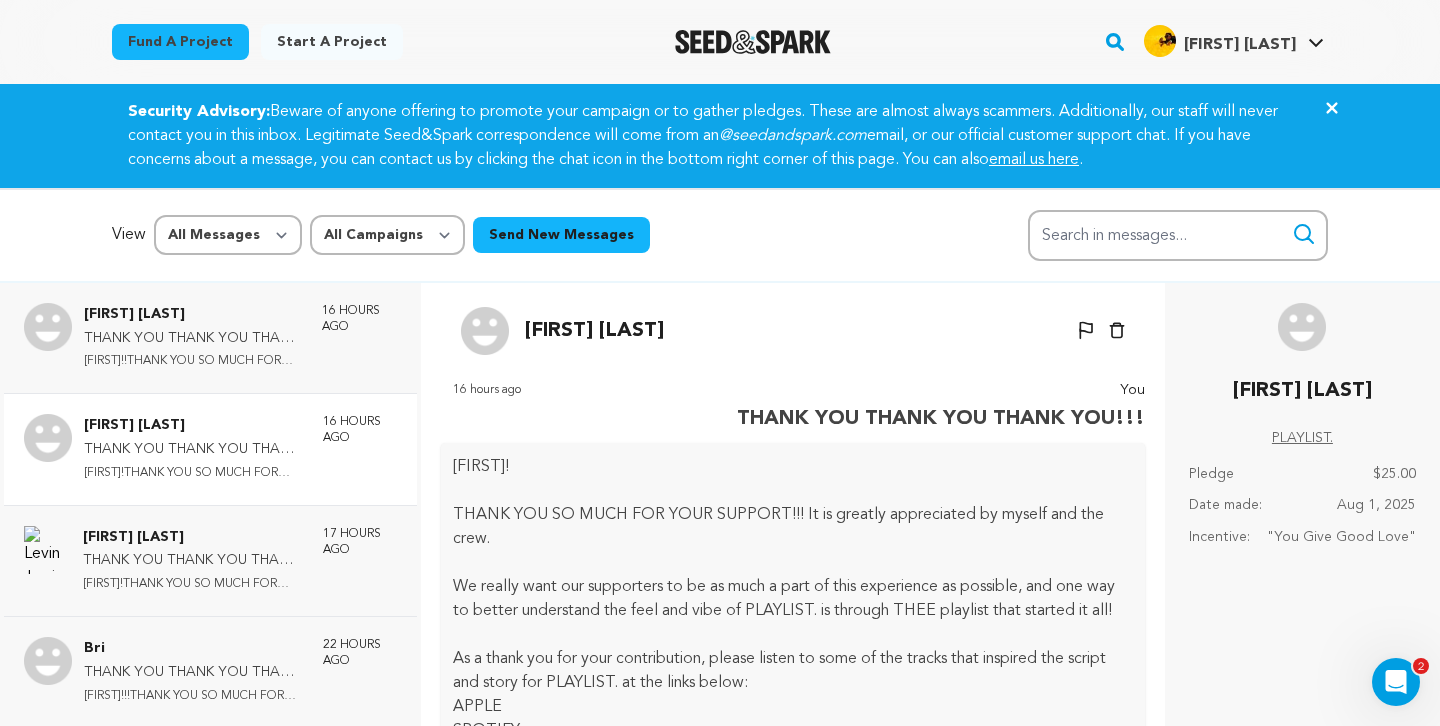 scroll, scrollTop: 51, scrollLeft: 0, axis: vertical 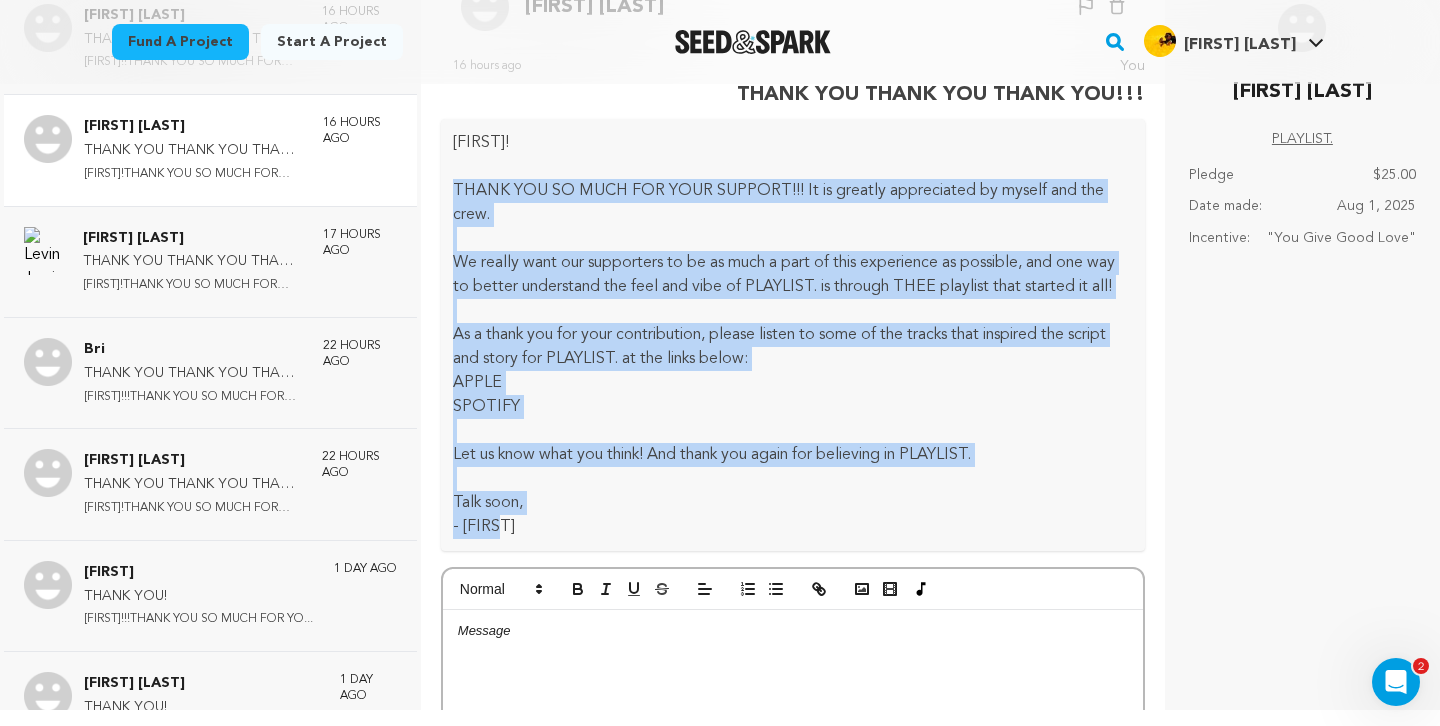 drag, startPoint x: 454, startPoint y: 187, endPoint x: 513, endPoint y: 536, distance: 353.95197 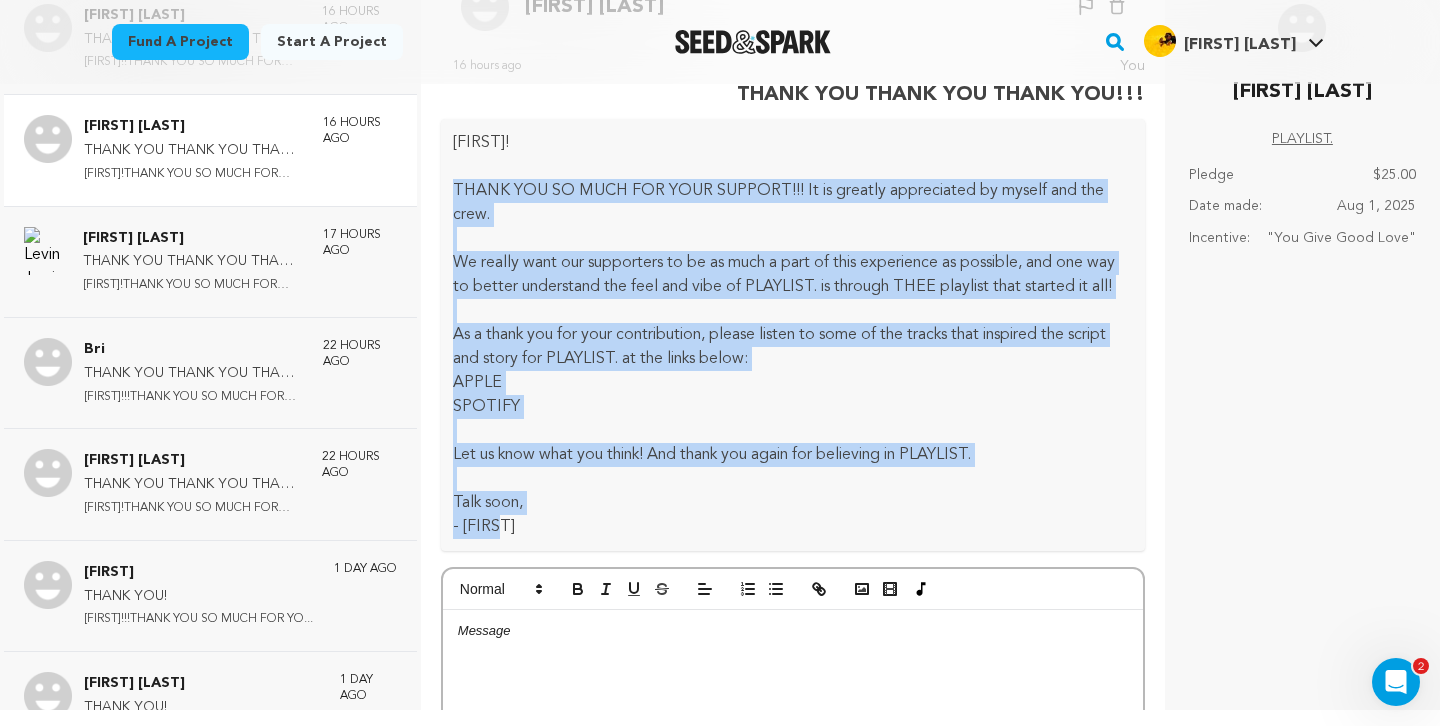 click on "DAWN! THANK YOU SO MUCH FOR YOUR SUPPORT!!! It is greatly appreciated by myself and the crew. We really want our supporters to be as much a part of this experience as possible, and one way to better understand the feel and vibe of PLAYLIST. is through THEE playlist that started it all! As a thank you for your contribution, please listen to some of the tracks that inspired the script and story for PLAYLIST. at the links below:  APPLE SPOTIFY Let us know what you think! And thank you again for believing in PLAYLIST. Talk soon, - Taryn" at bounding box center (793, 335) 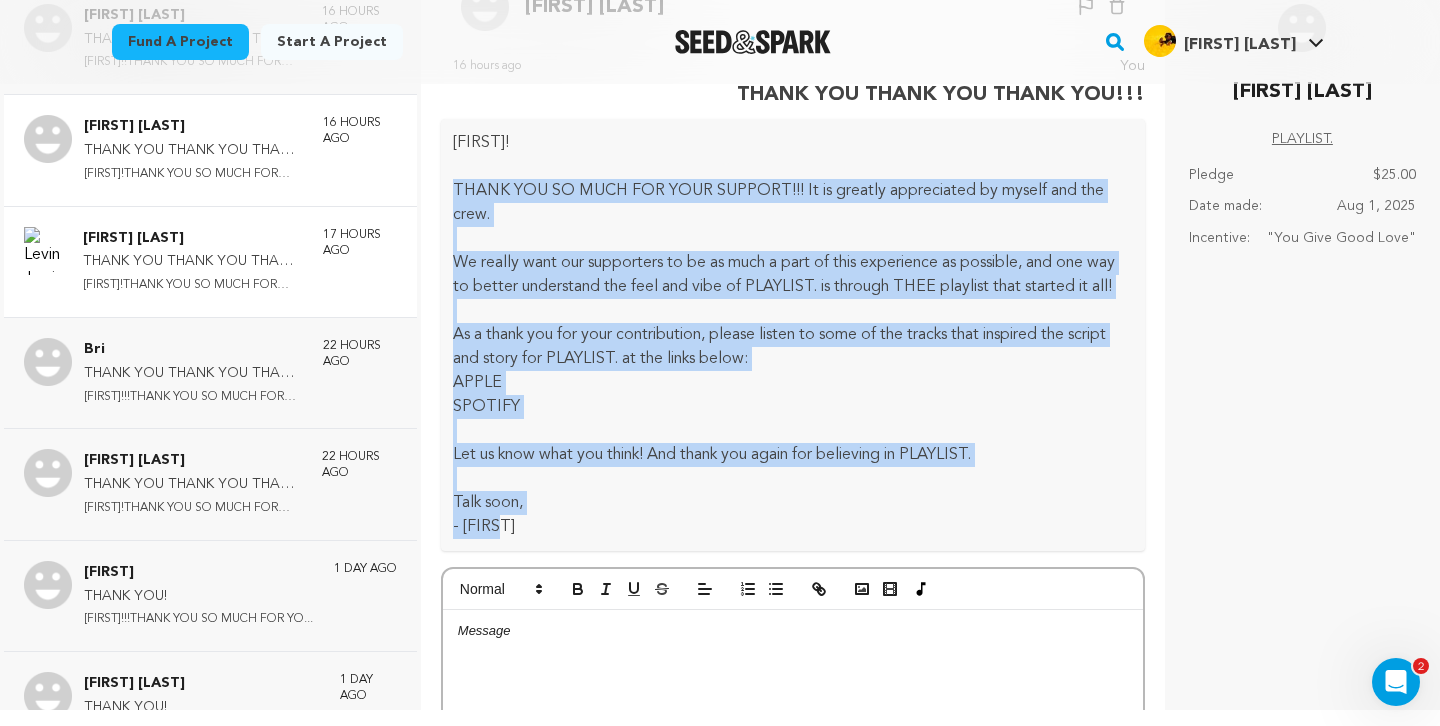 scroll, scrollTop: 0, scrollLeft: 0, axis: both 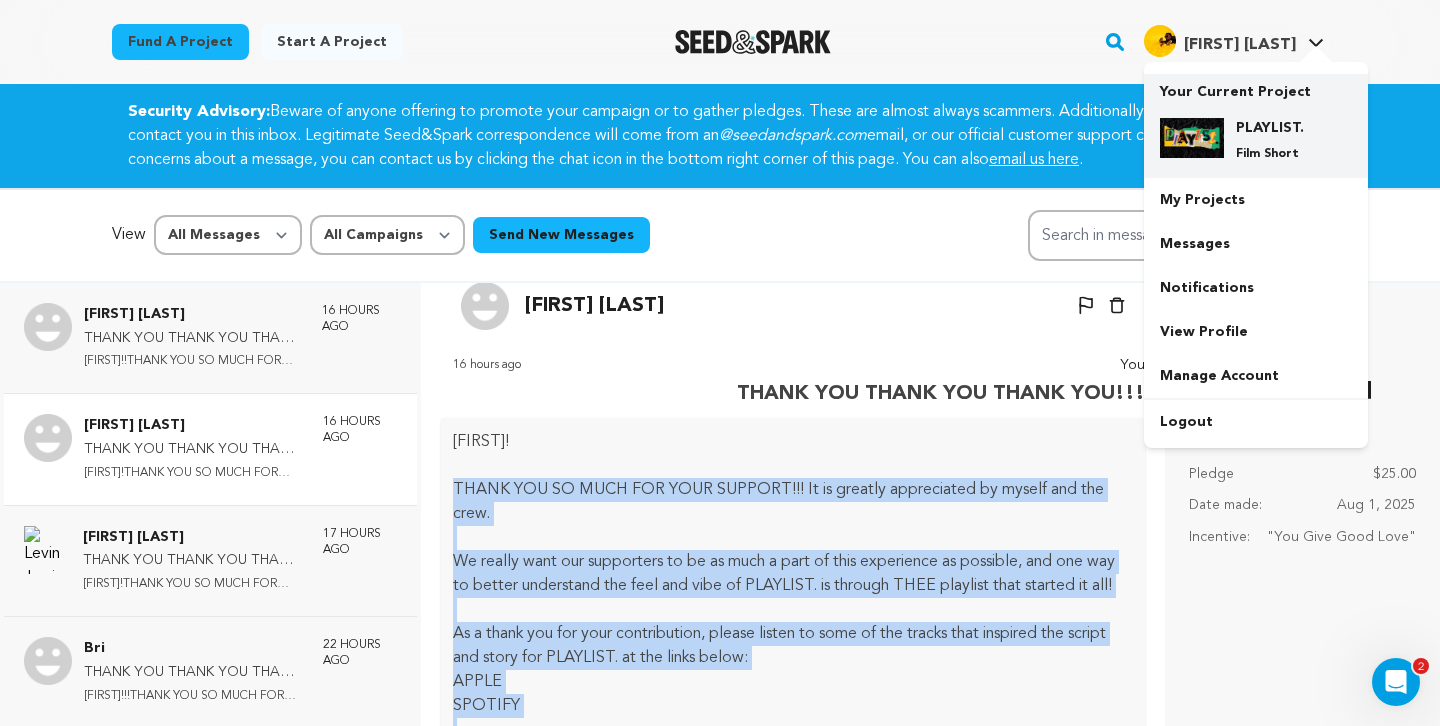click at bounding box center [1192, 138] 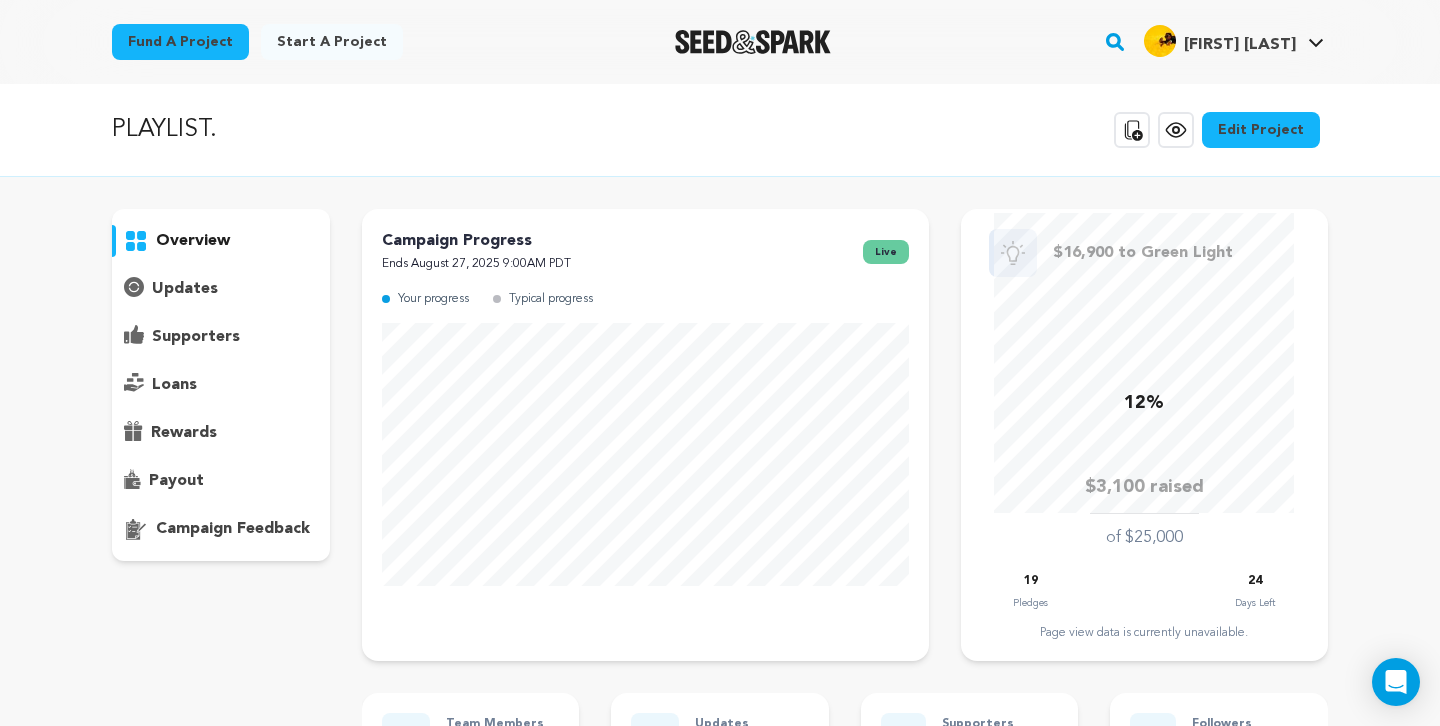 scroll, scrollTop: 0, scrollLeft: 0, axis: both 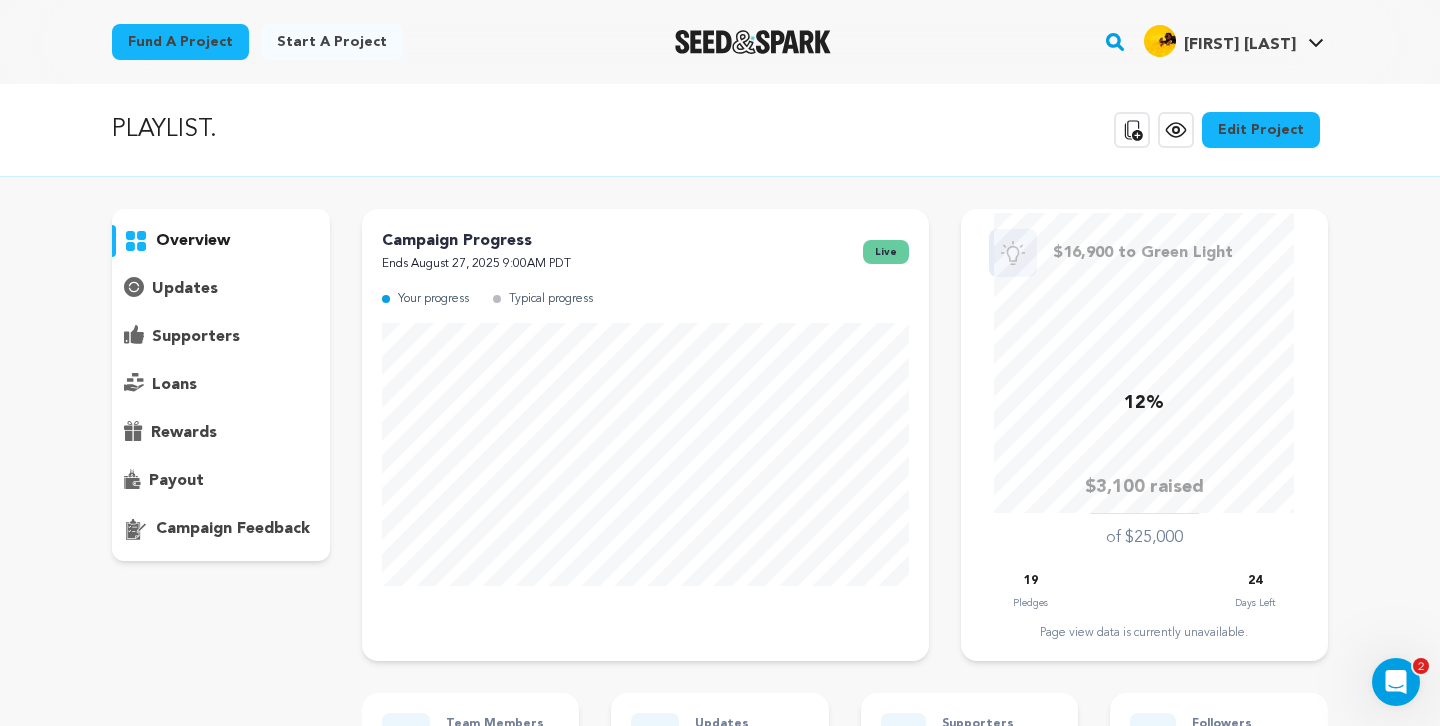 click on "supporters" at bounding box center [196, 337] 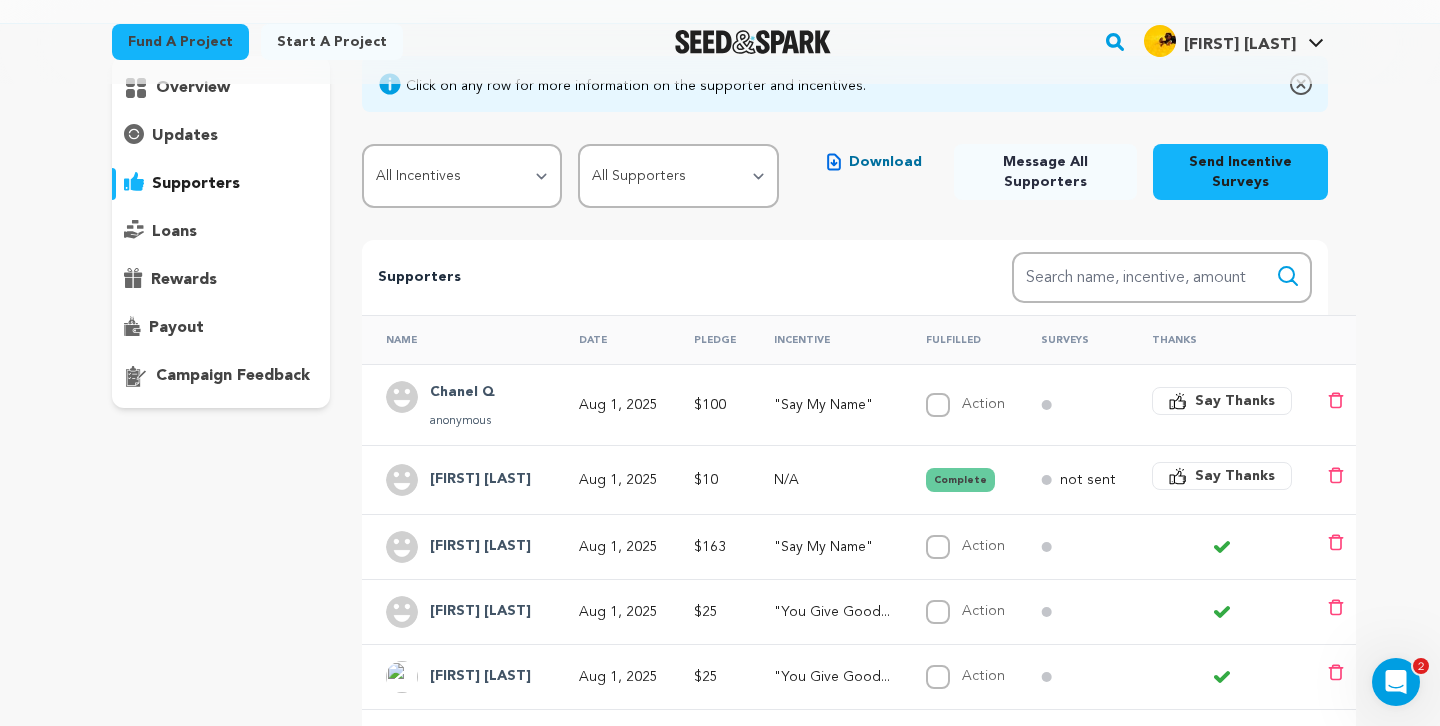 scroll, scrollTop: 154, scrollLeft: 0, axis: vertical 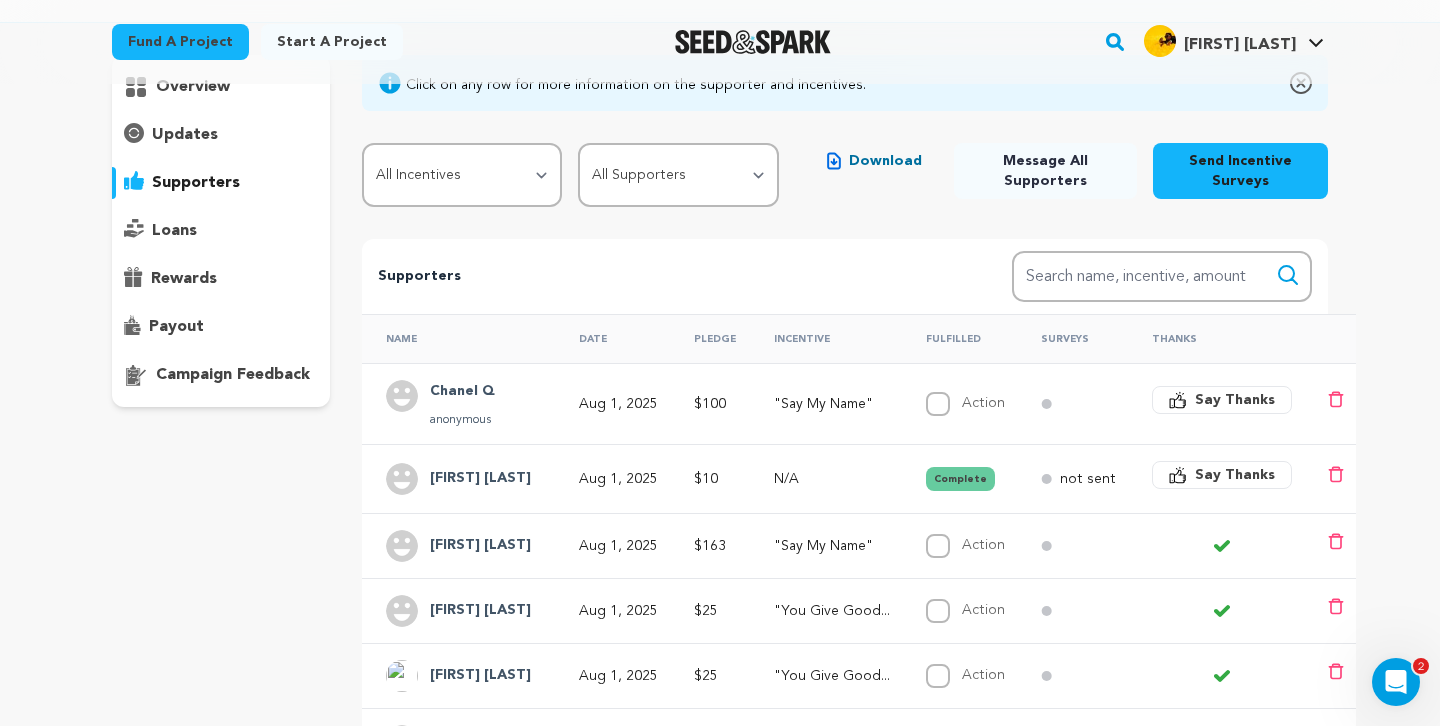 click on "Say Thanks" at bounding box center (1235, 400) 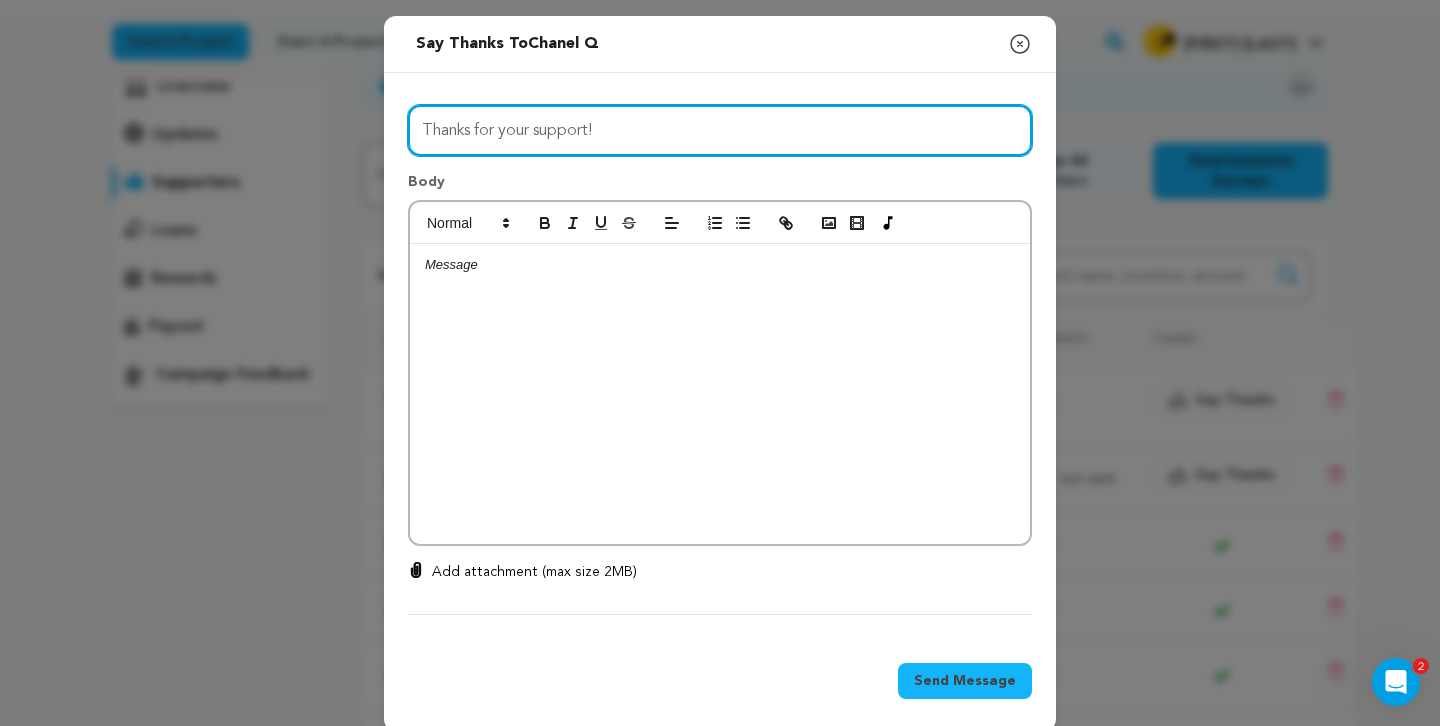 click on "Thanks for your support!" at bounding box center [720, 130] 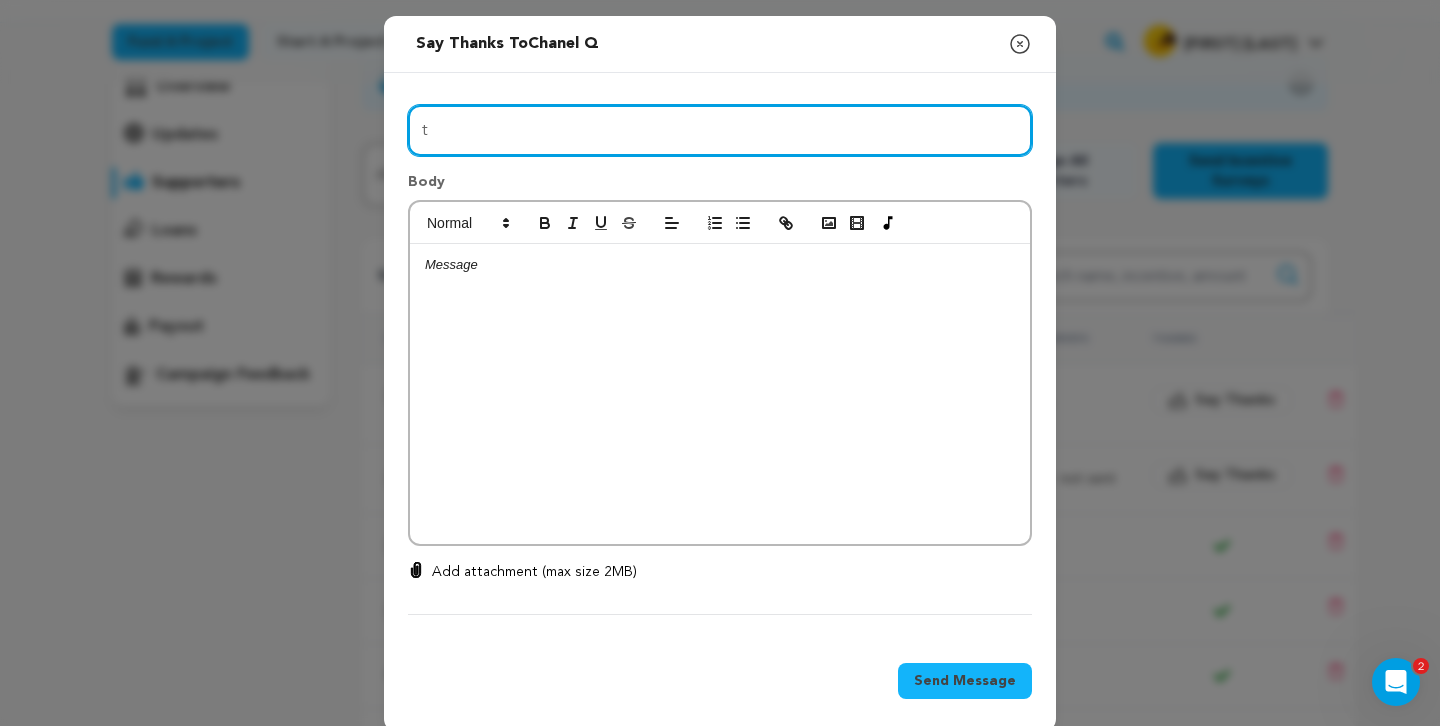type on "THANK YOU THANK YOU THANK YOU!!!" 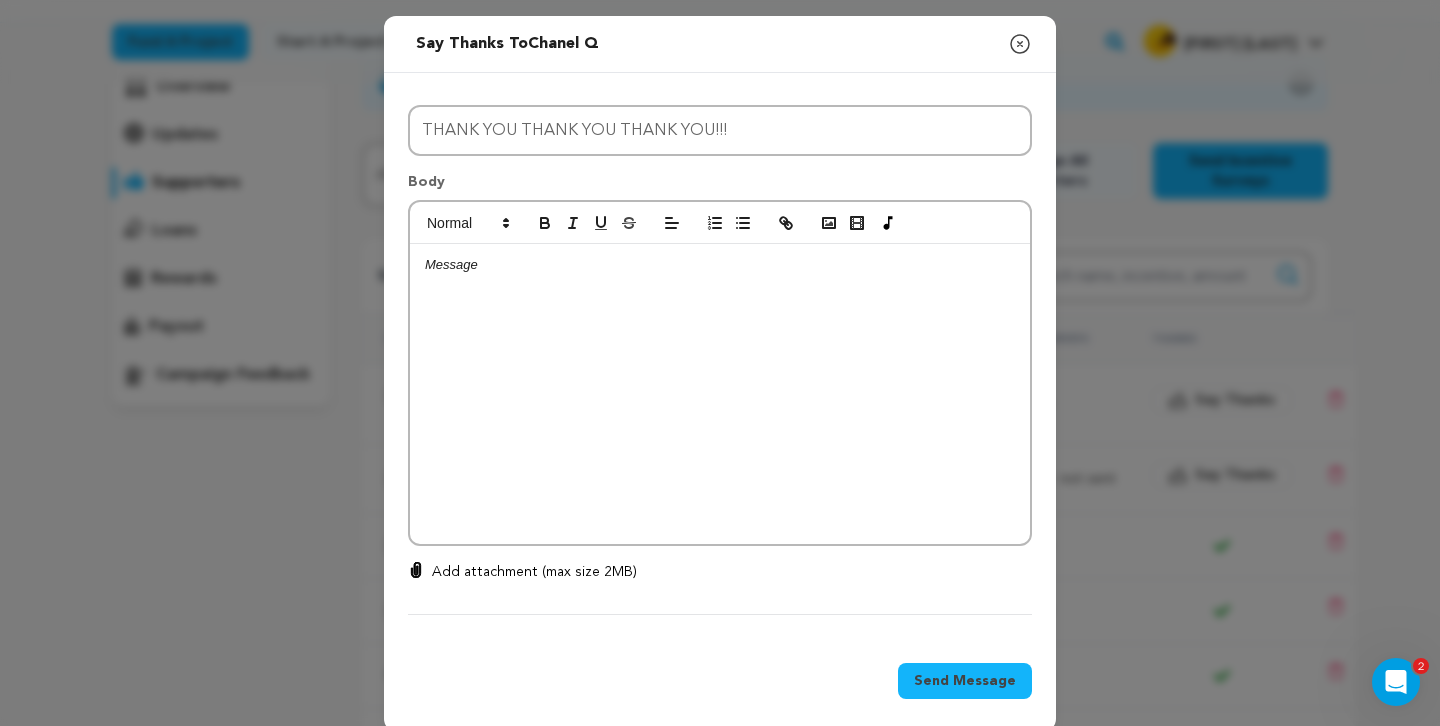 click at bounding box center (720, 394) 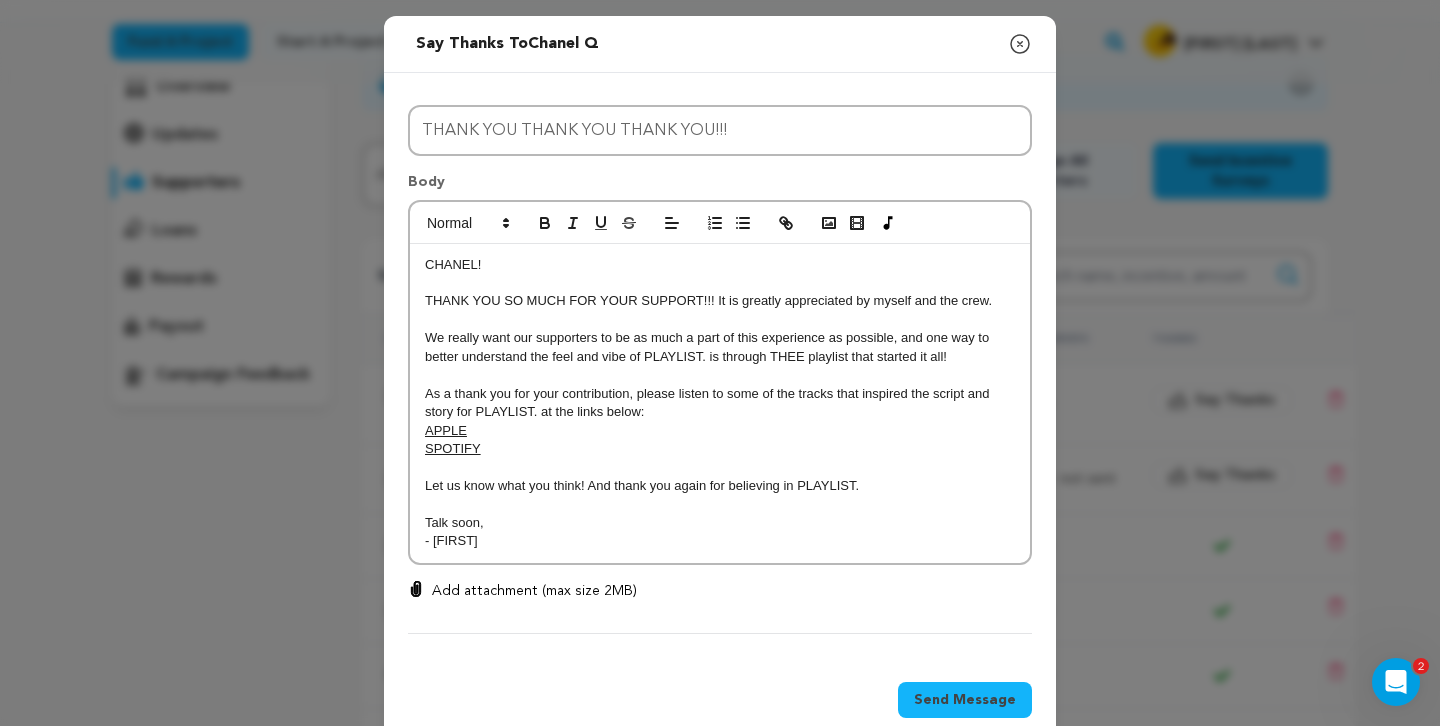 scroll, scrollTop: 0, scrollLeft: 0, axis: both 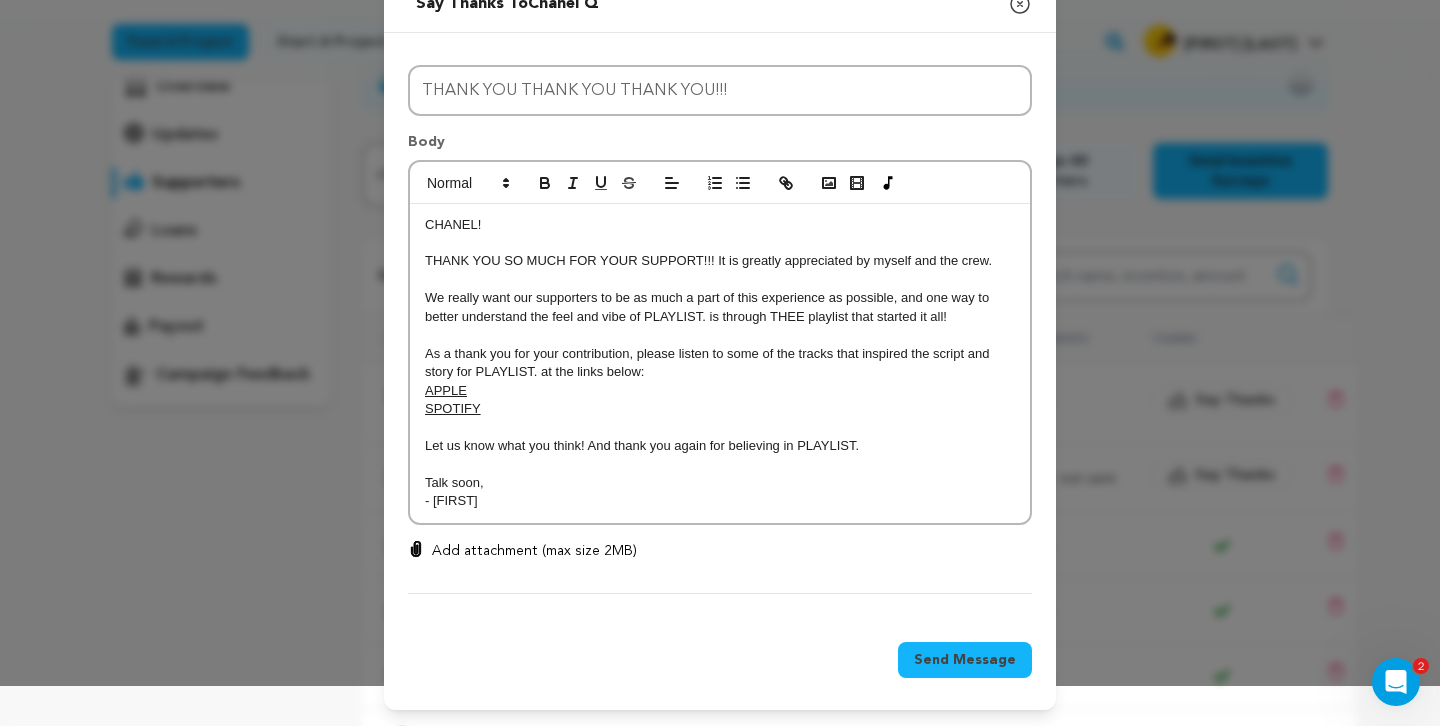 click on "Send Message" at bounding box center [965, 660] 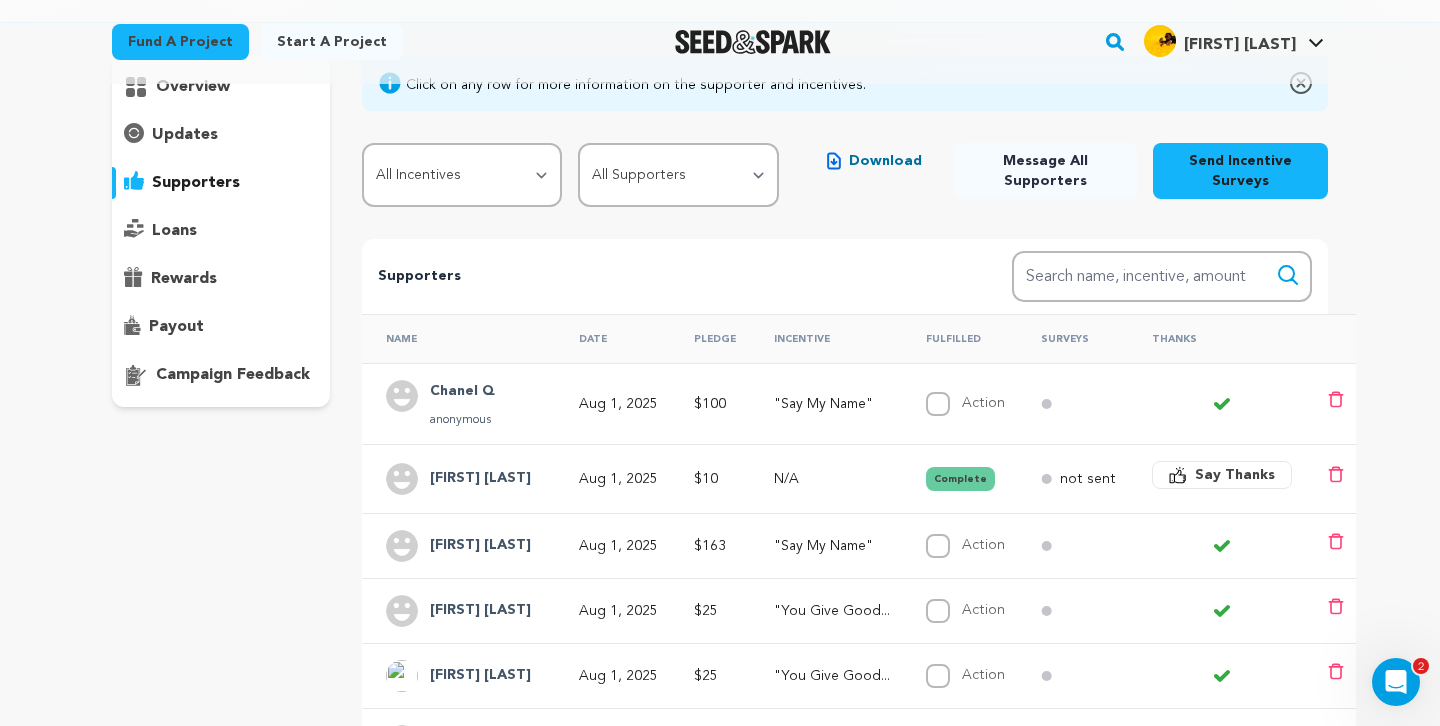 click on "[FIRST] [LAST]" at bounding box center [480, 611] 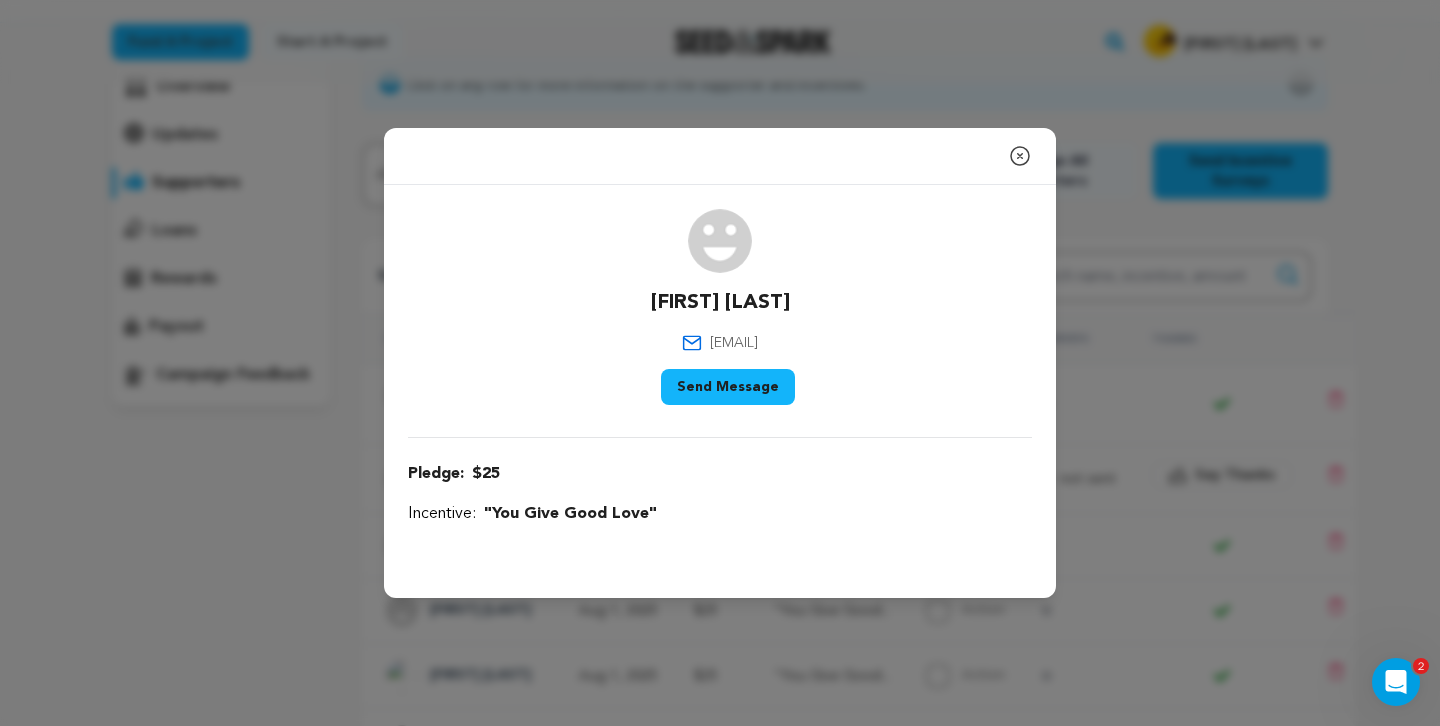 click on "Close modal
[FIRST] [LAST]
[EMAIL]" at bounding box center [720, 363] 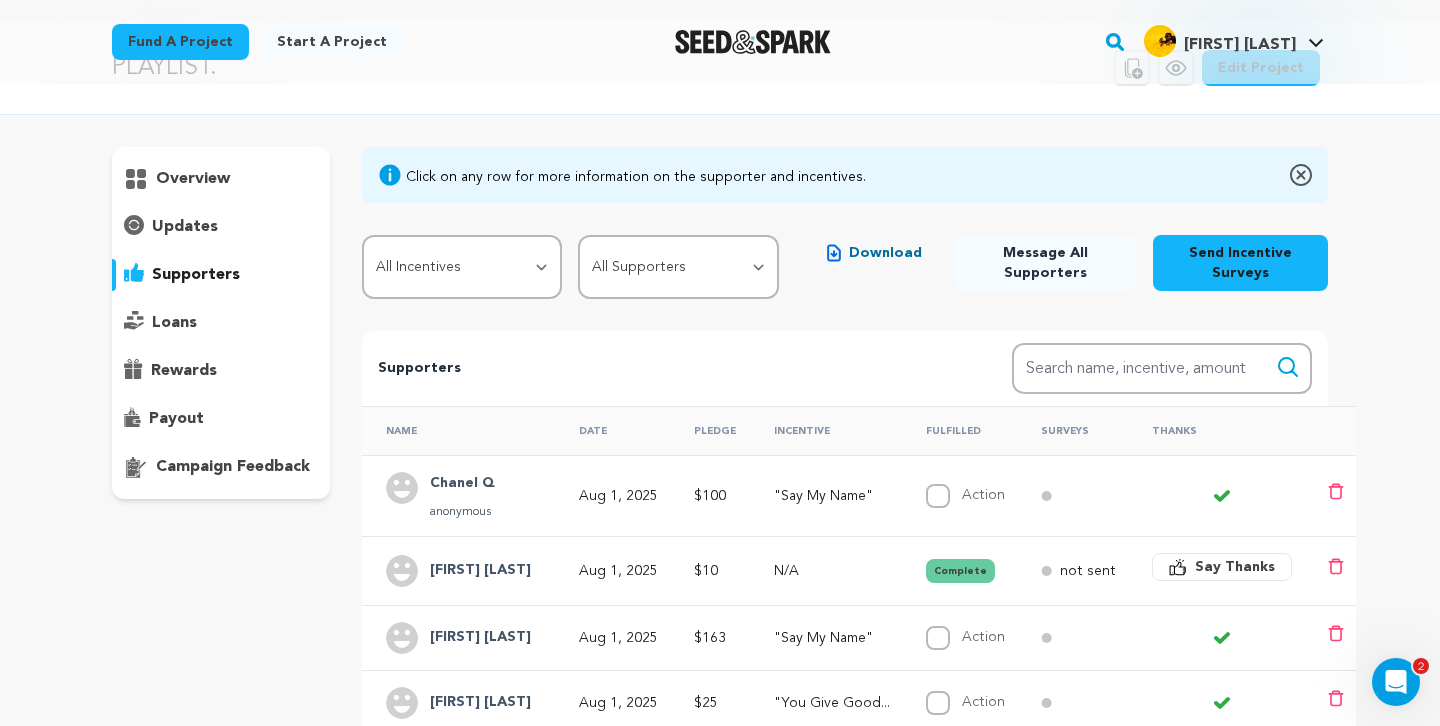 scroll, scrollTop: 0, scrollLeft: 0, axis: both 